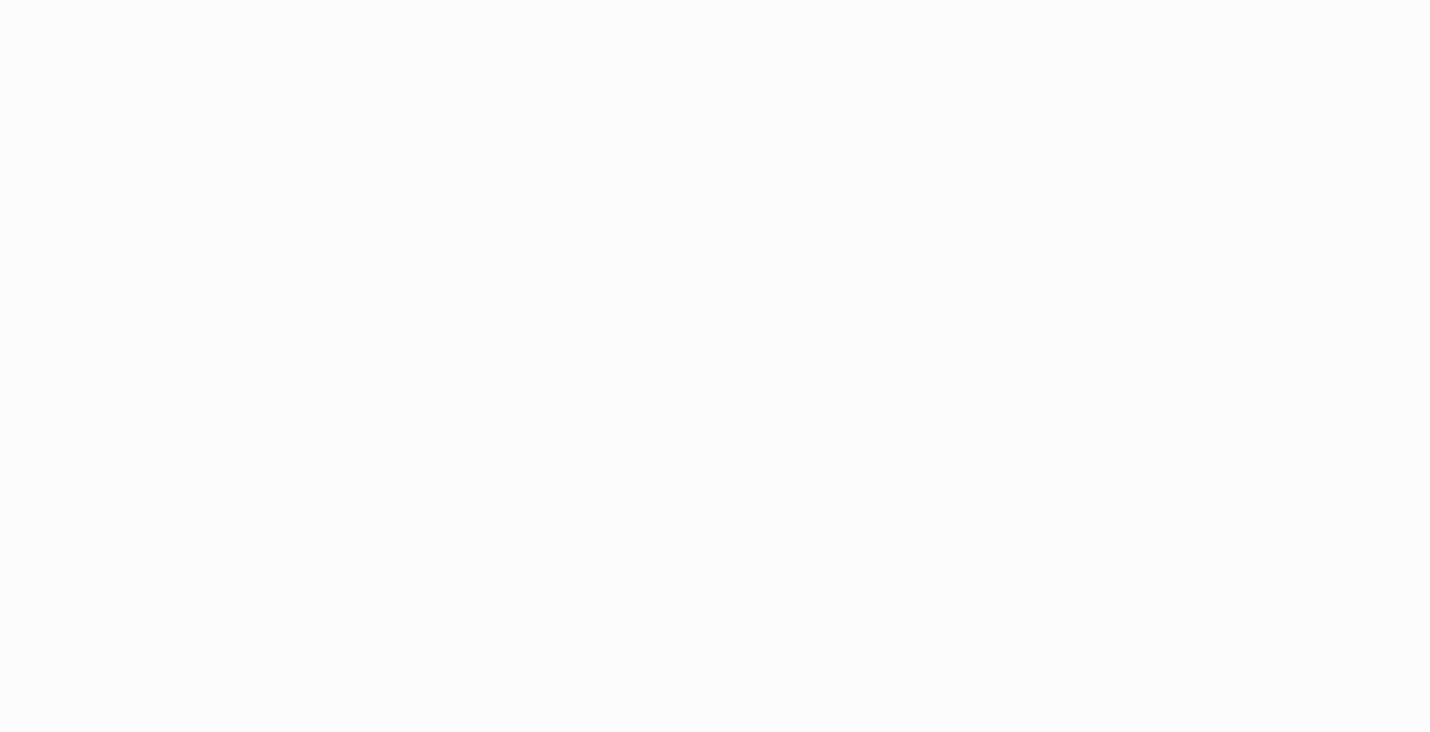 scroll, scrollTop: 0, scrollLeft: 0, axis: both 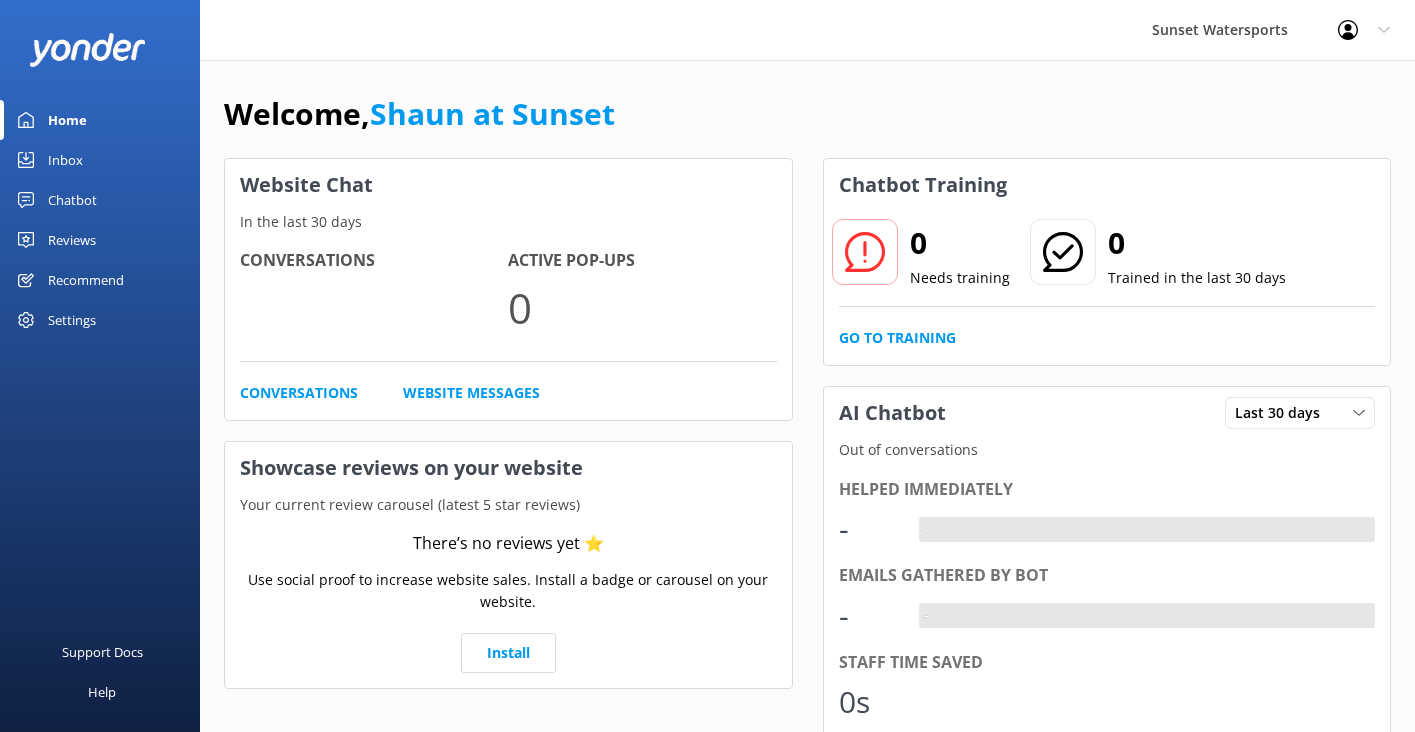 click on "Inbox" at bounding box center [65, 160] 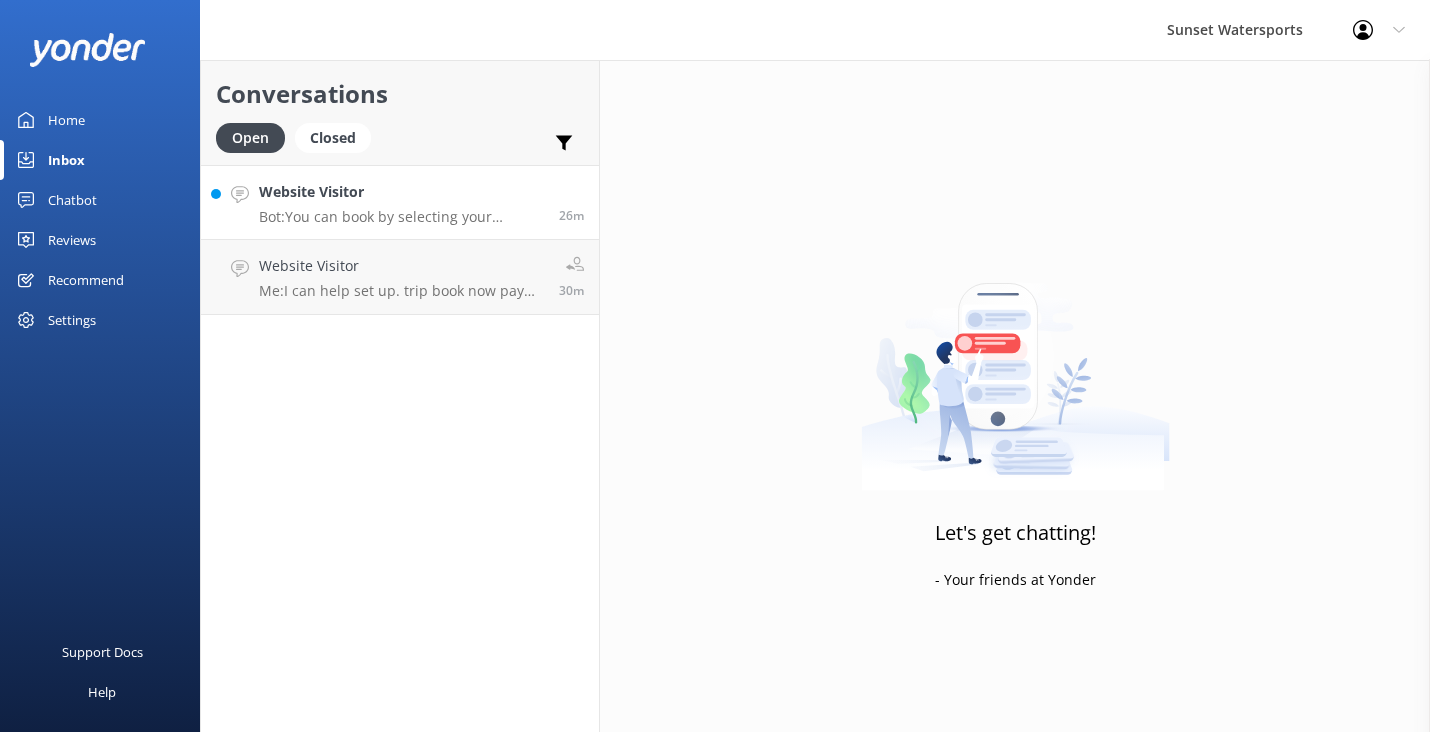 click on "Website Visitor Bot:  You can book by selecting your desired trip and date using the tool below or by visiting https://fareharbor.com/embeds/book/sunsetwatersportskeywest/?full-items=yes&flow=468359. We operate 365 days a year, weather permitting. 26m" at bounding box center (400, 202) 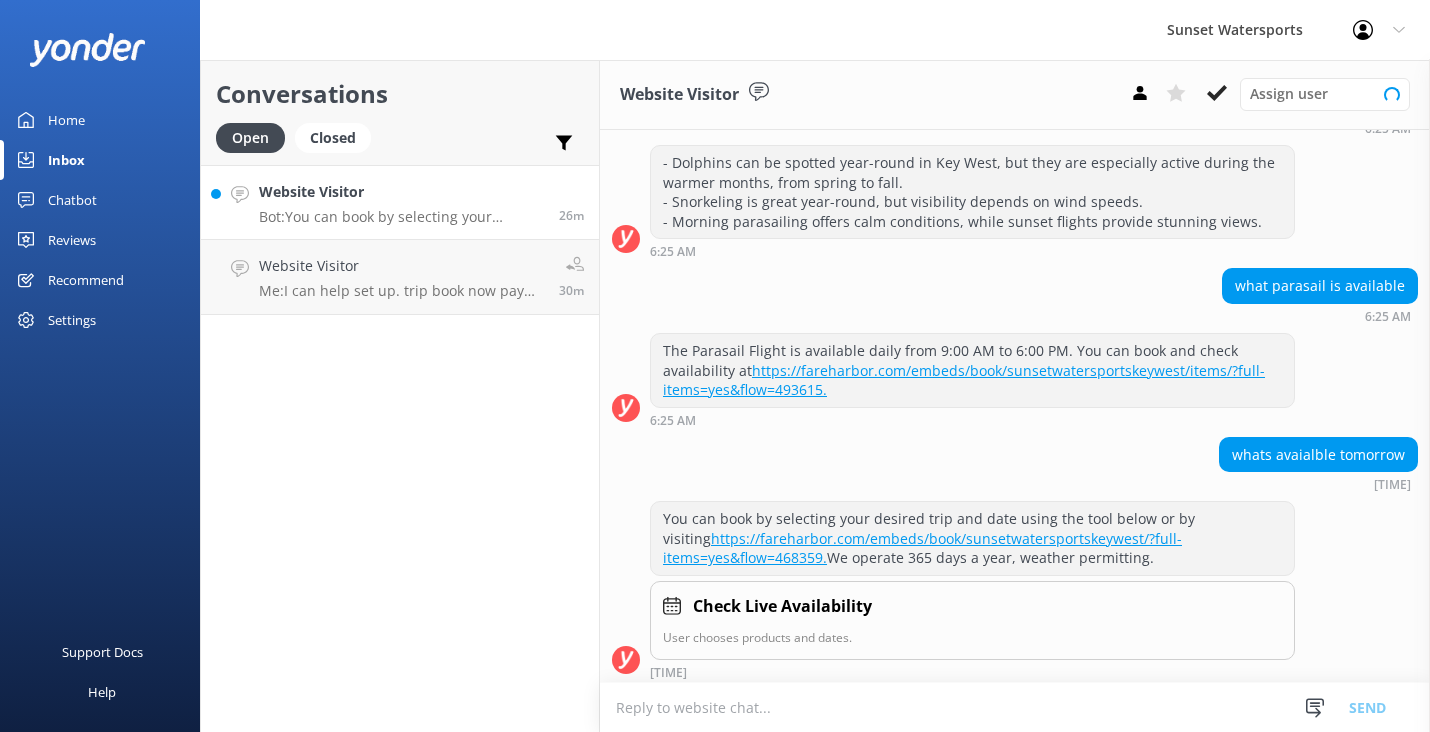 scroll, scrollTop: 435, scrollLeft: 0, axis: vertical 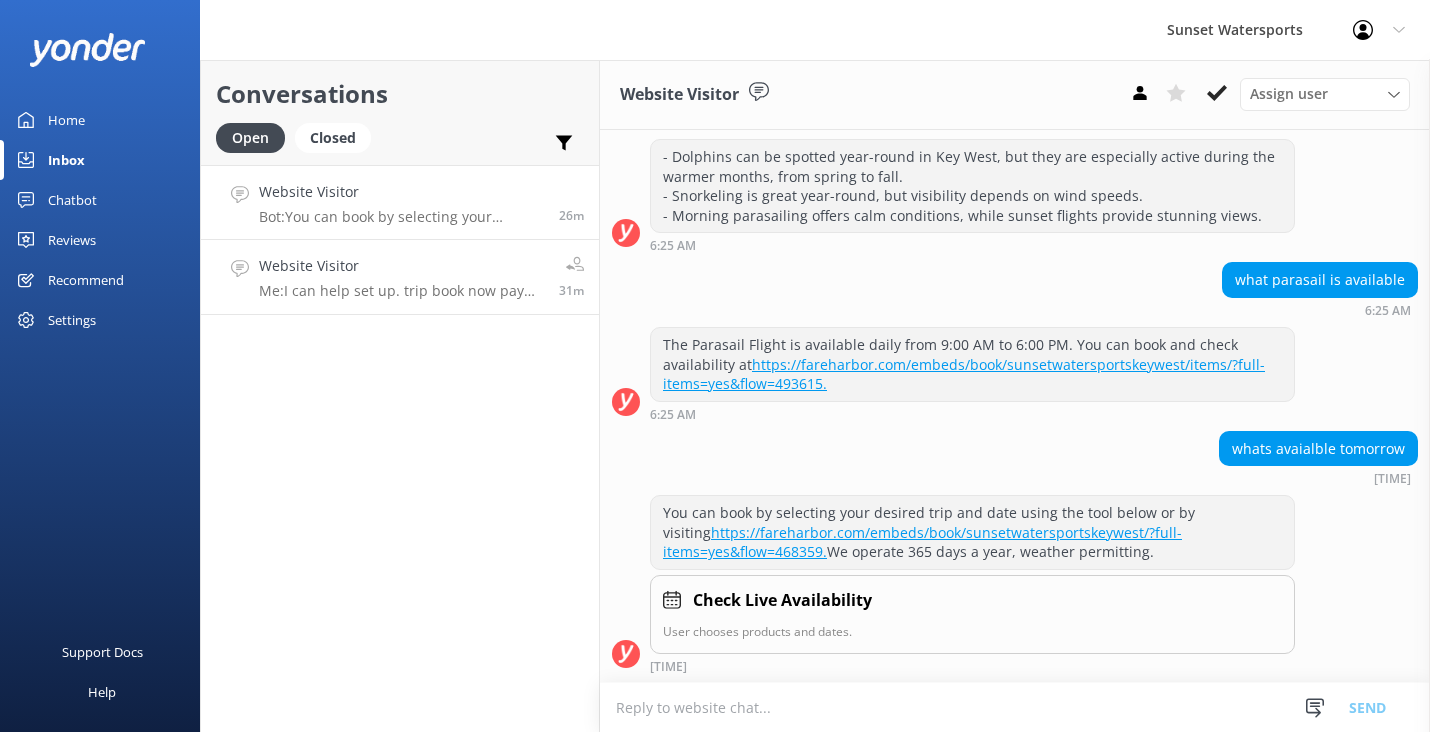 click on "Me:  I can help set up. trip book now pay later, please leave me your number and I can call you inn amoment" at bounding box center [401, 291] 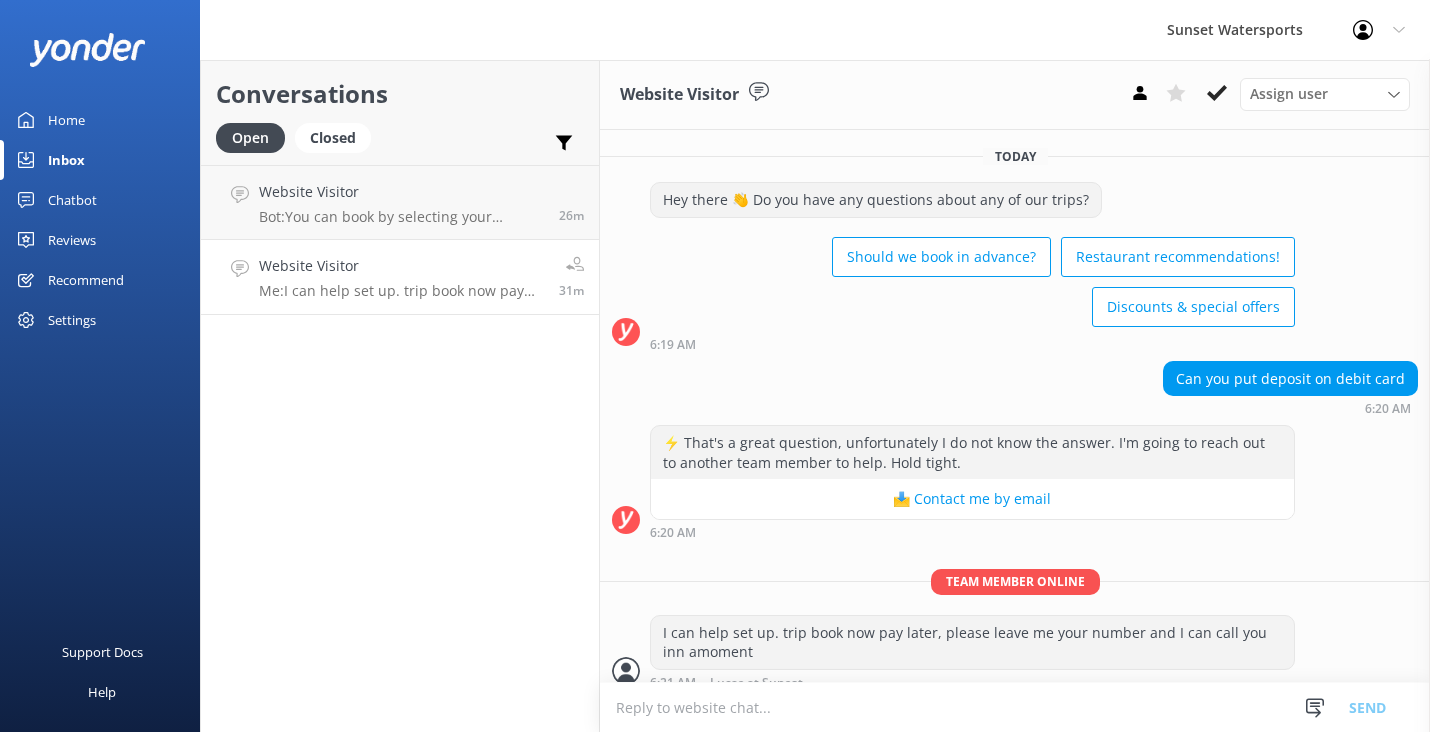 scroll, scrollTop: 16, scrollLeft: 0, axis: vertical 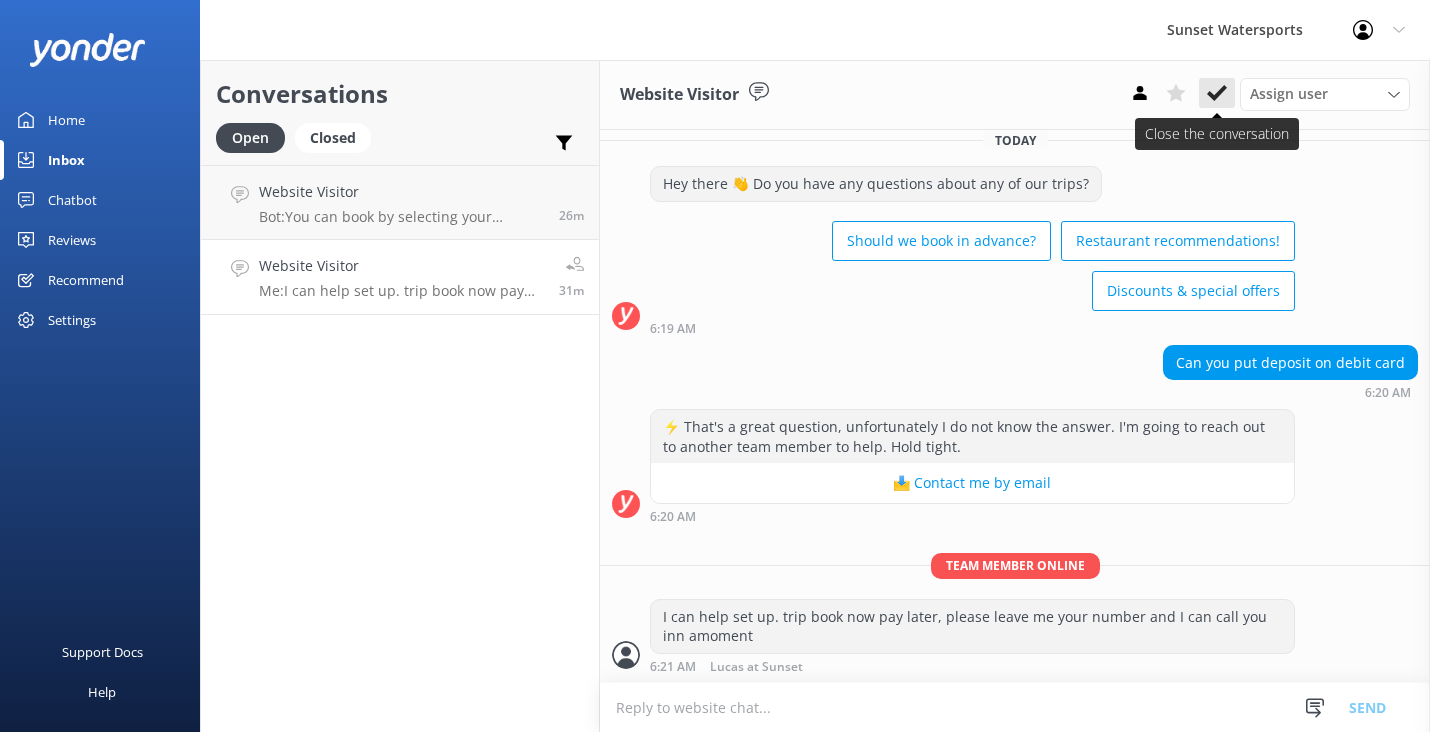 click 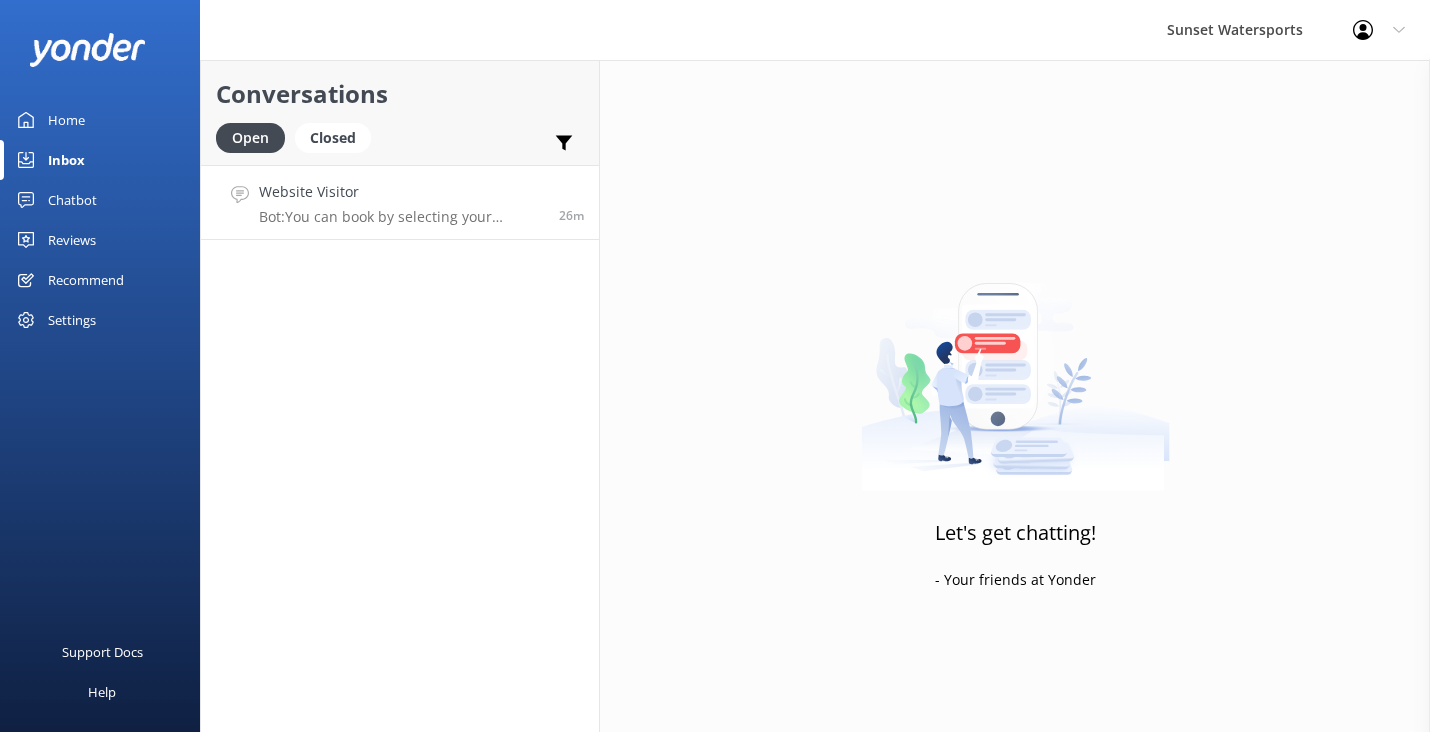 click on "Website Visitor Bot:  You can book by selecting your desired trip and date using the tool below or by visiting https://fareharbor.com/embeds/book/sunsetwatersportskeywest/?full-items=yes&flow=468359. We operate 365 days a year, weather permitting. 26m" at bounding box center [400, 202] 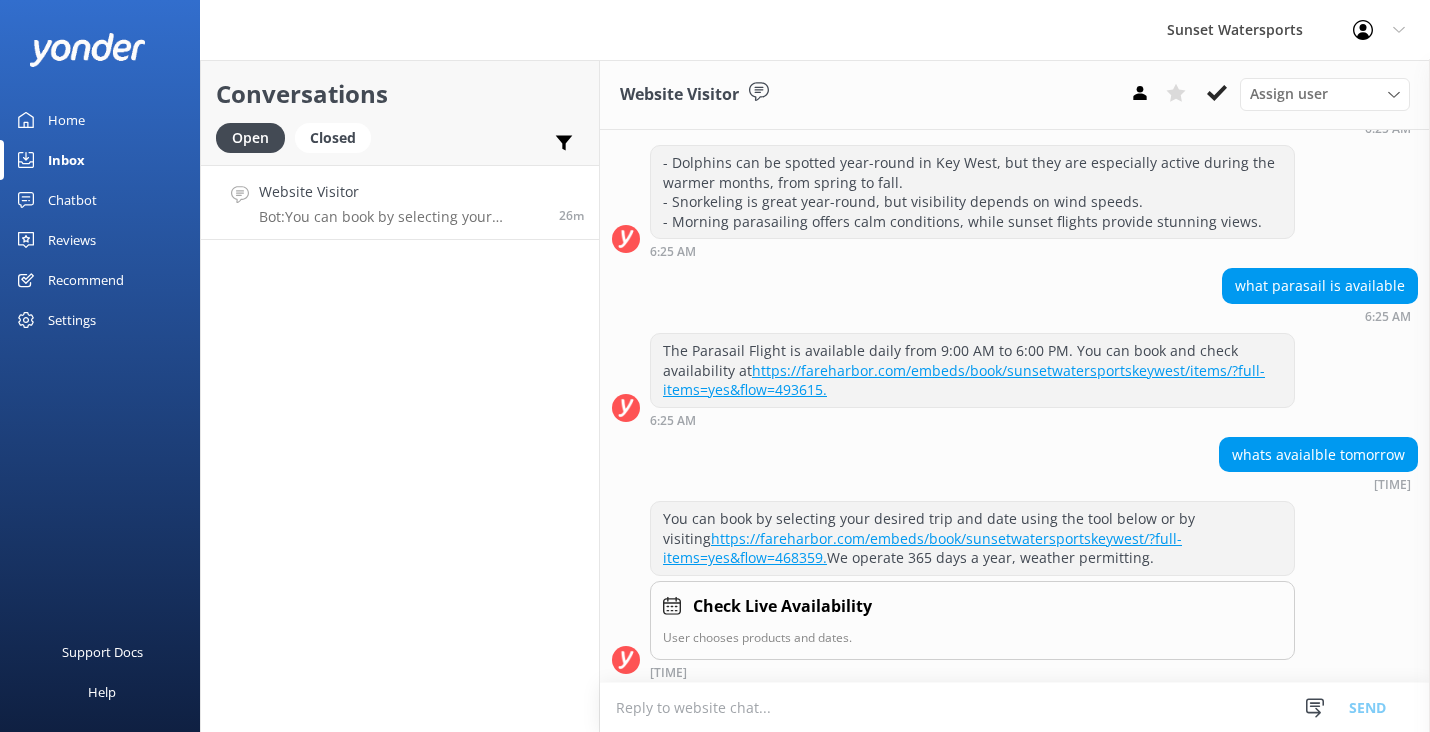 scroll, scrollTop: 435, scrollLeft: 0, axis: vertical 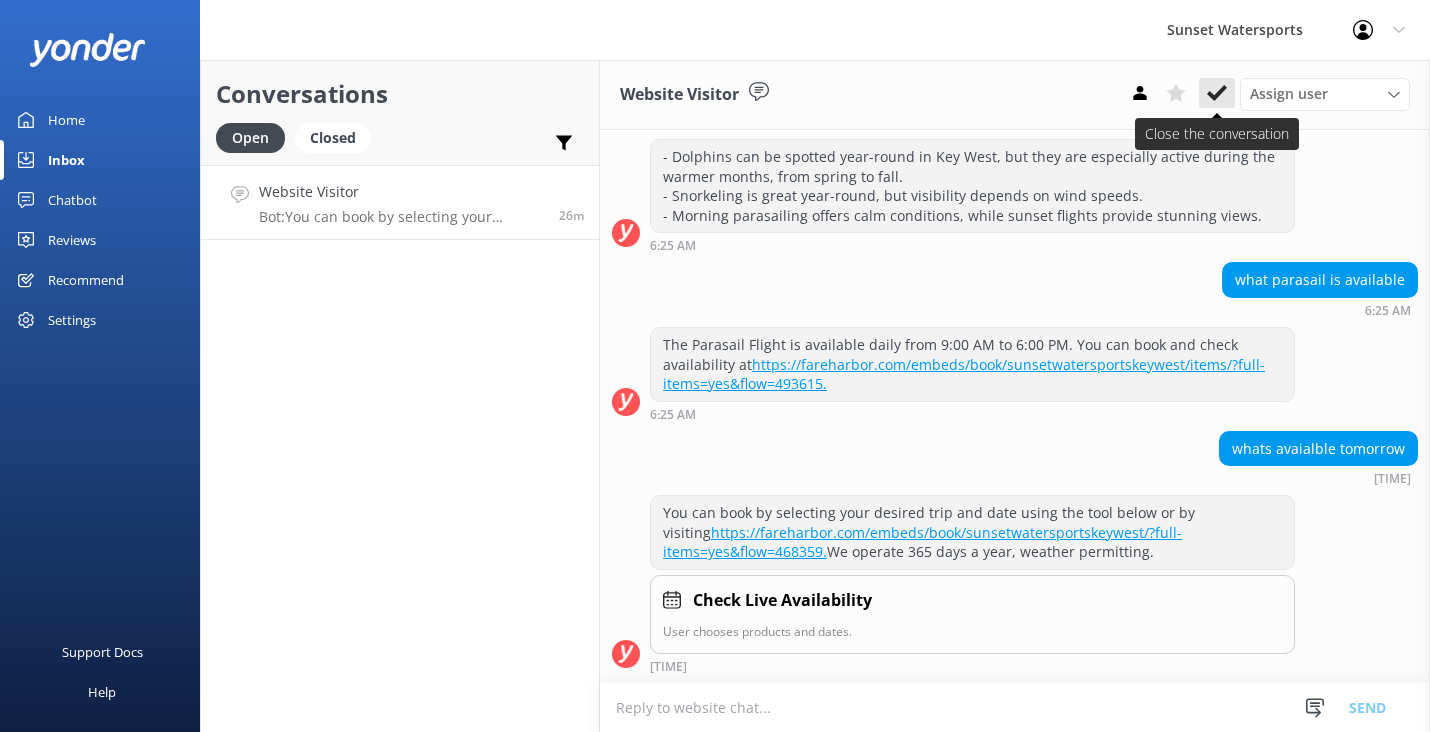 click at bounding box center (1217, 93) 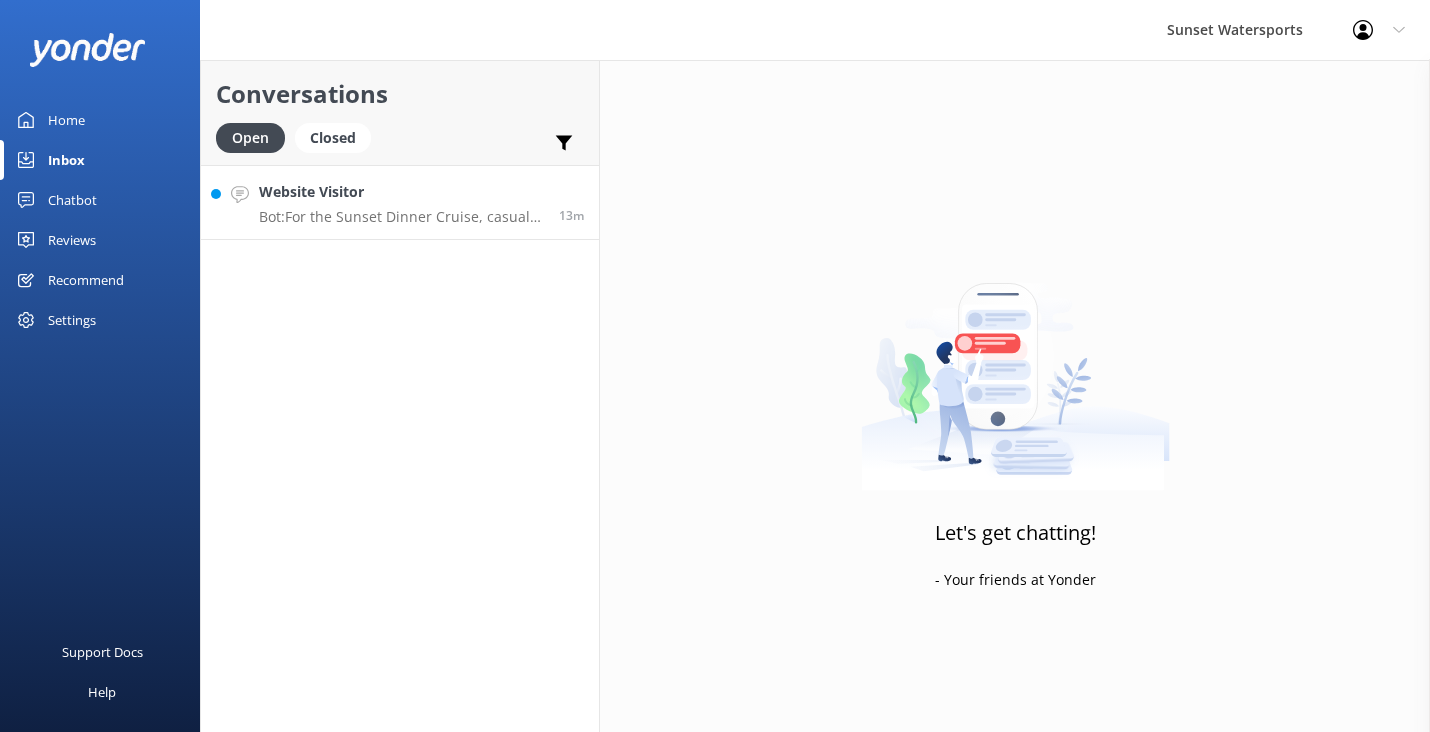 click on "Website Visitor" at bounding box center (401, 192) 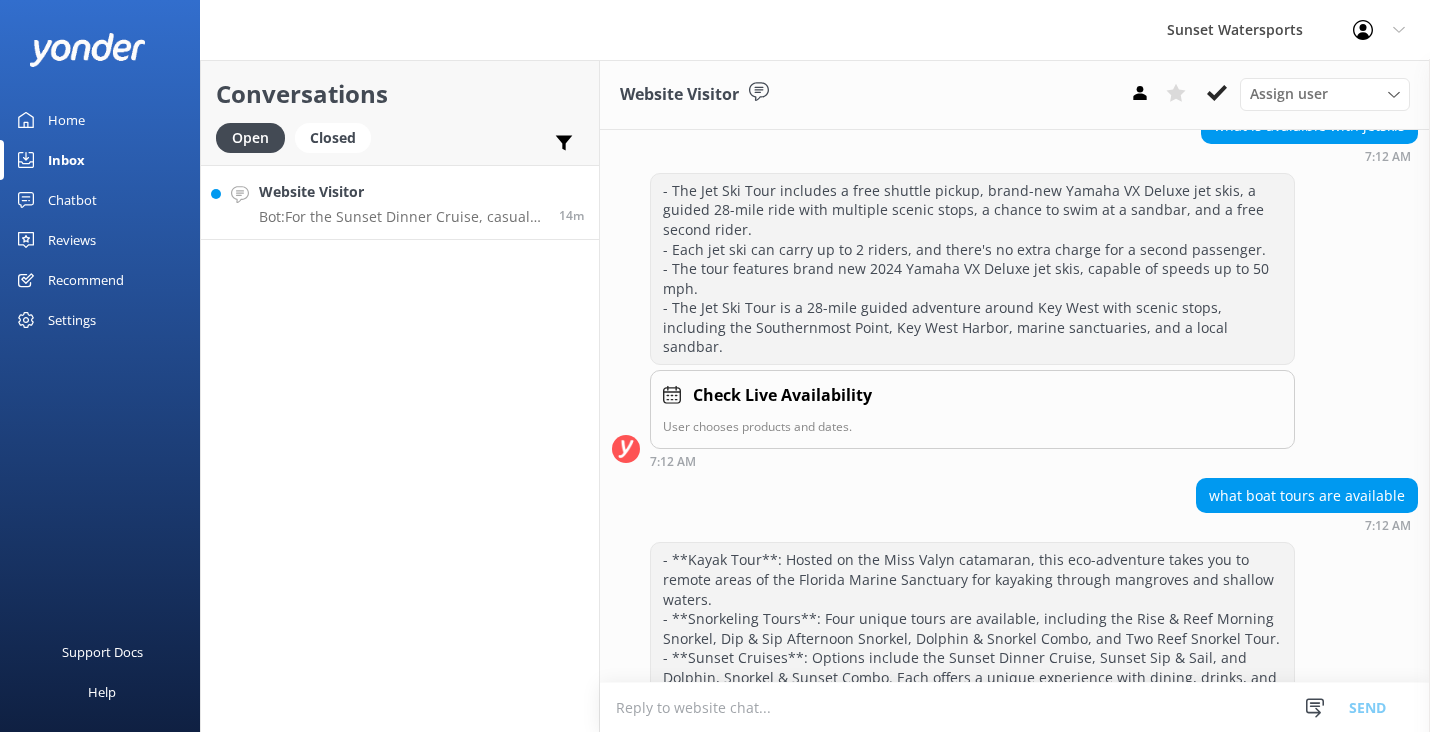 scroll, scrollTop: 591, scrollLeft: 0, axis: vertical 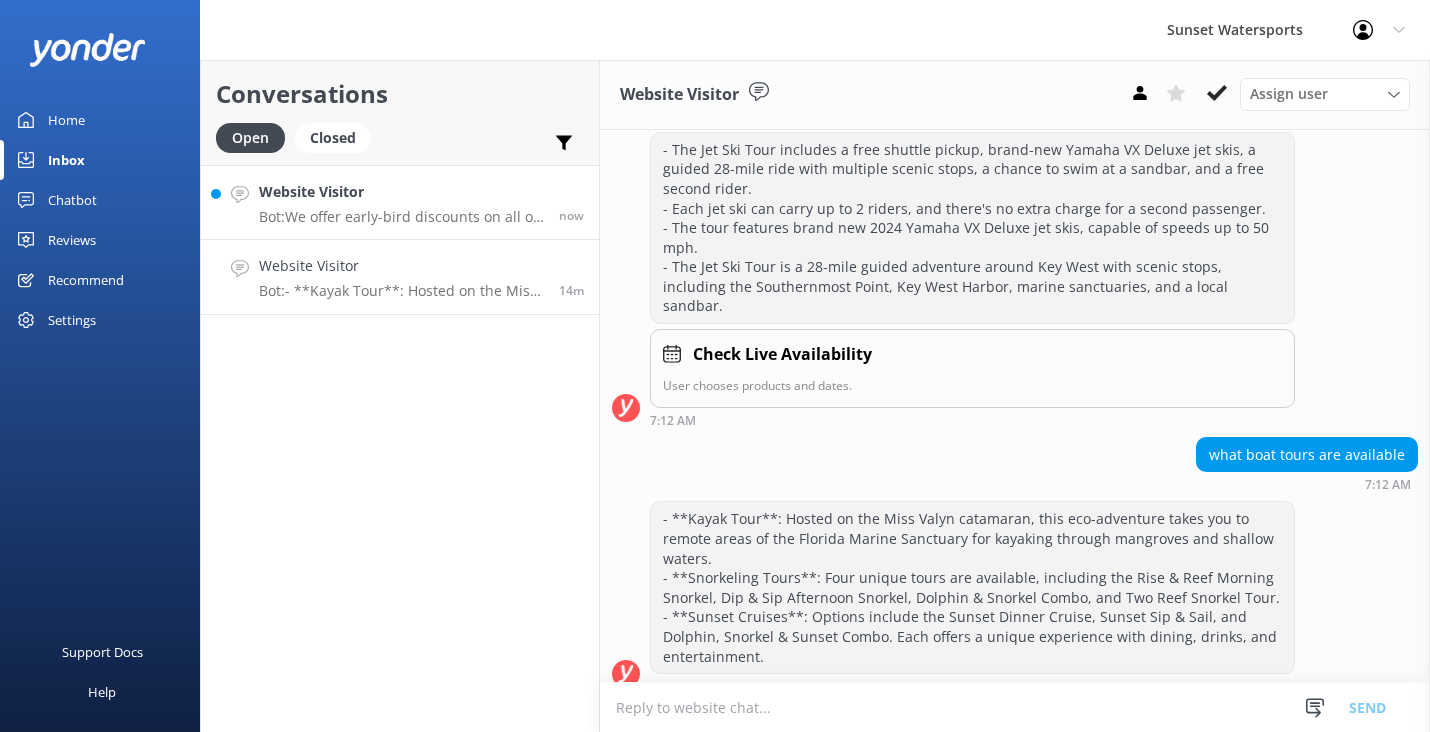 click on "Bot:  We offer early-bird discounts on all of our morning trips. When you book direct, we guarantee the lowest prices! You can find more information and book at https://fareharbor.com/embeds/book/sunsetwatersportskeywest/?full-items=yes&flow=468359." at bounding box center [401, 217] 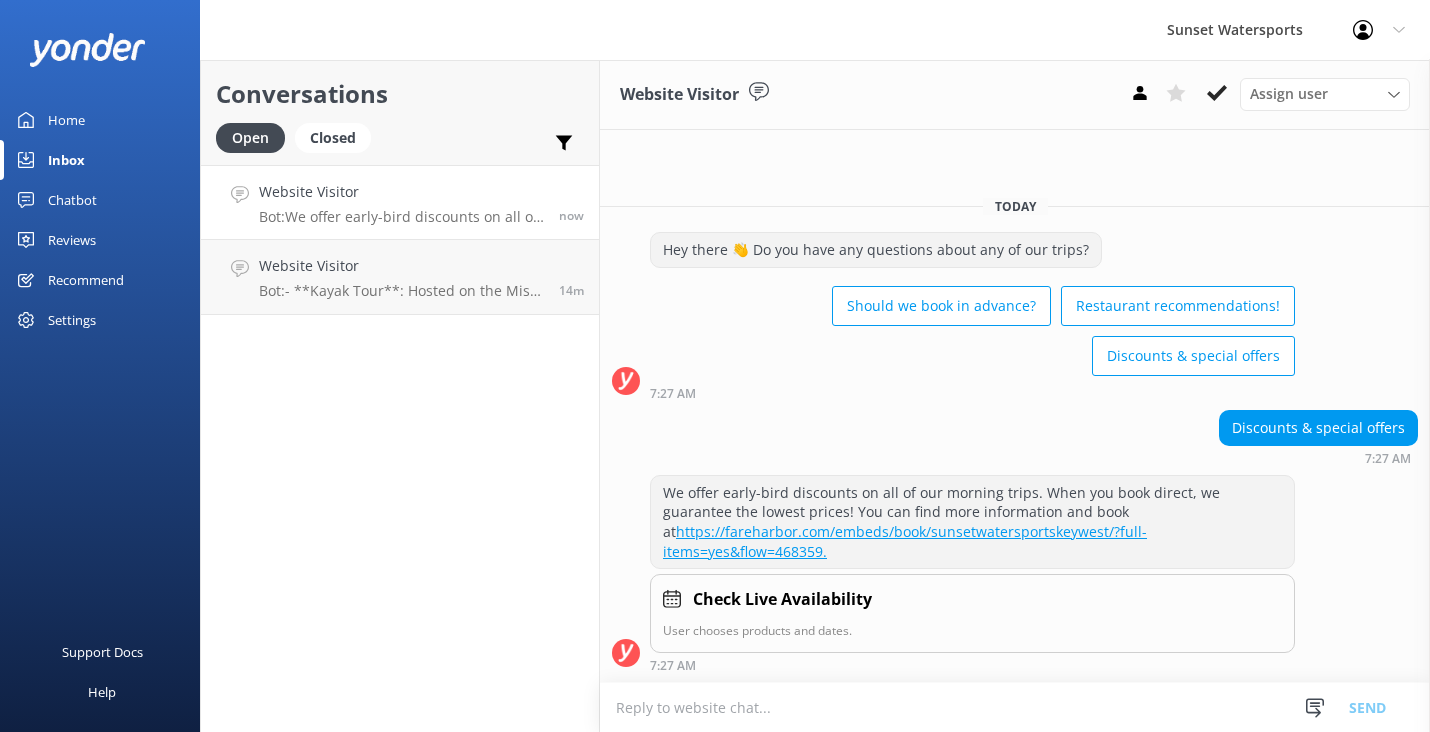 click at bounding box center (1015, 707) 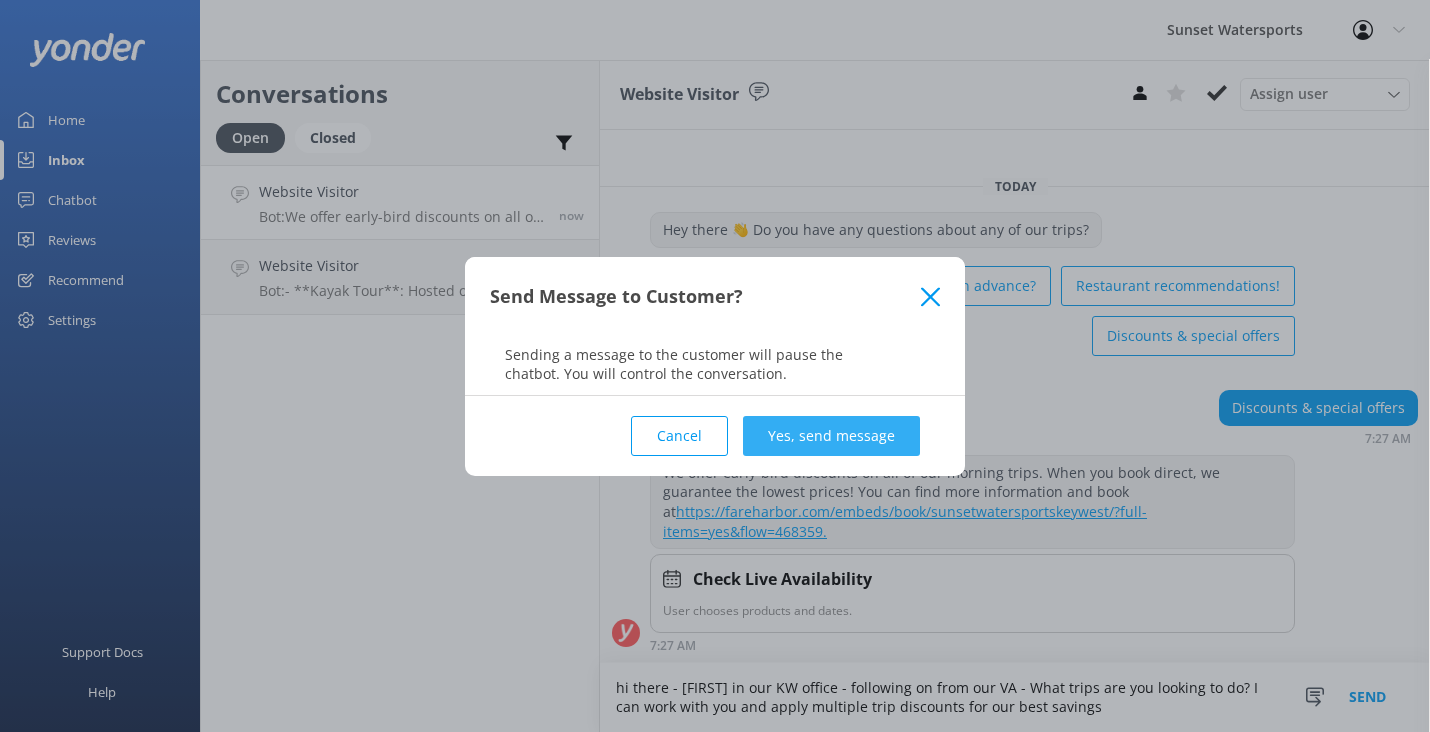 type on "hi there - [FIRST] in our KW office - following on from our VA - What trips are you looking to do? I can work with you and apply multiple trip discounts for our best savings" 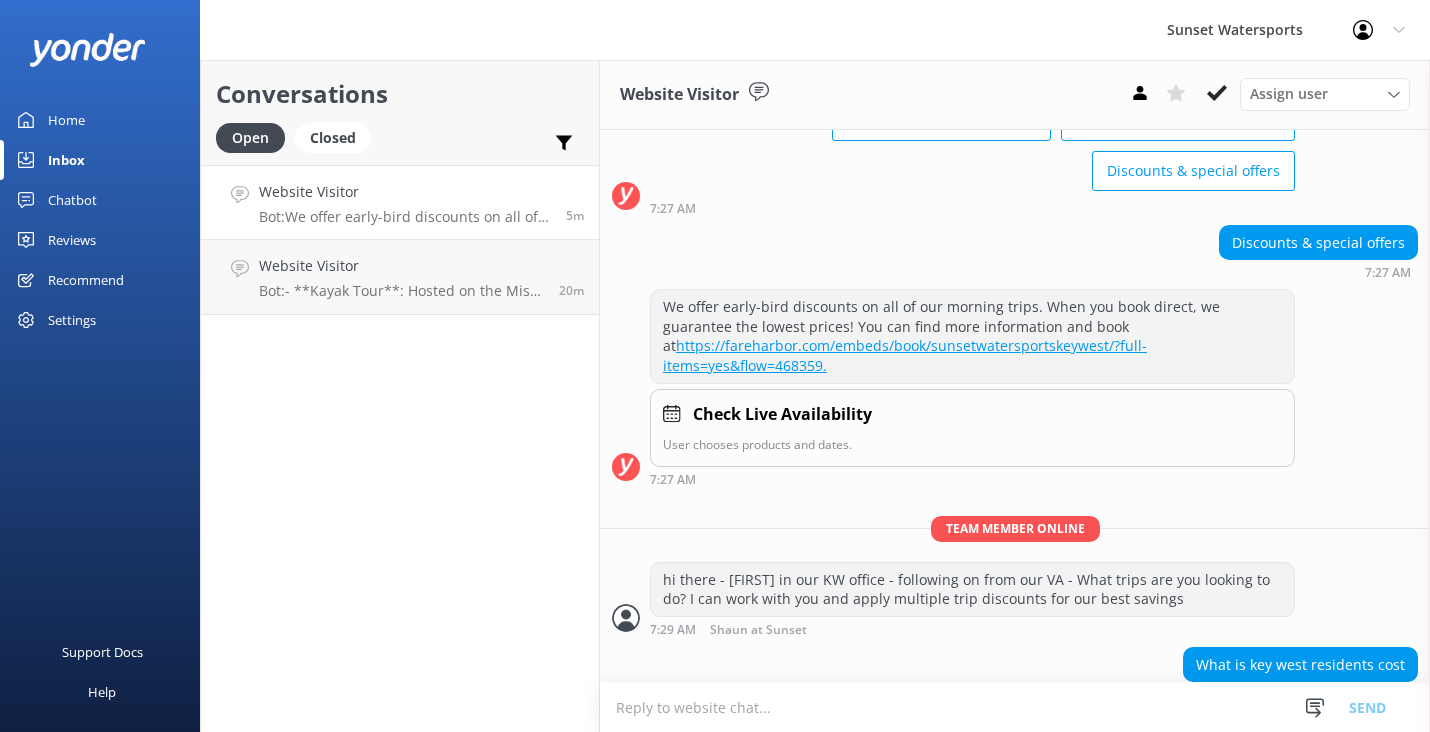 scroll, scrollTop: 164, scrollLeft: 0, axis: vertical 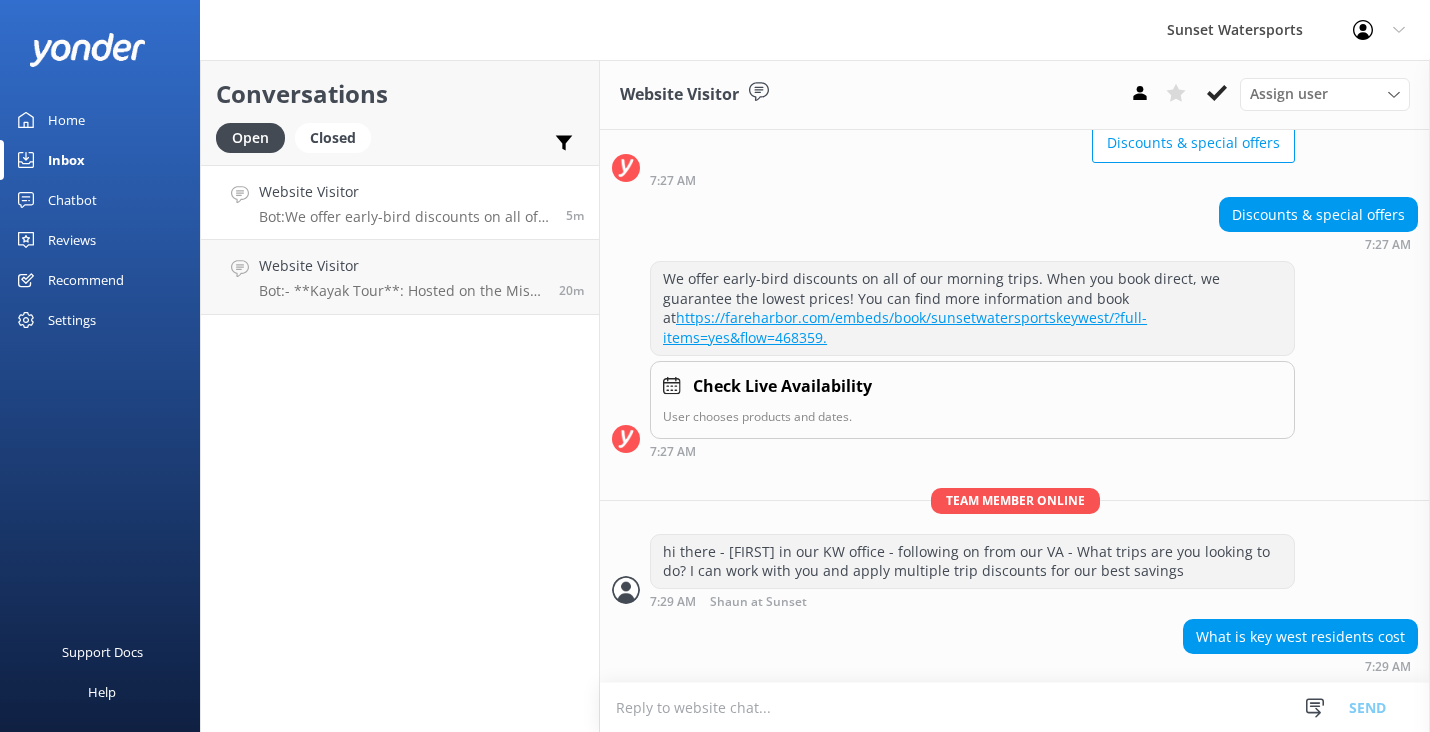 click at bounding box center [1015, 707] 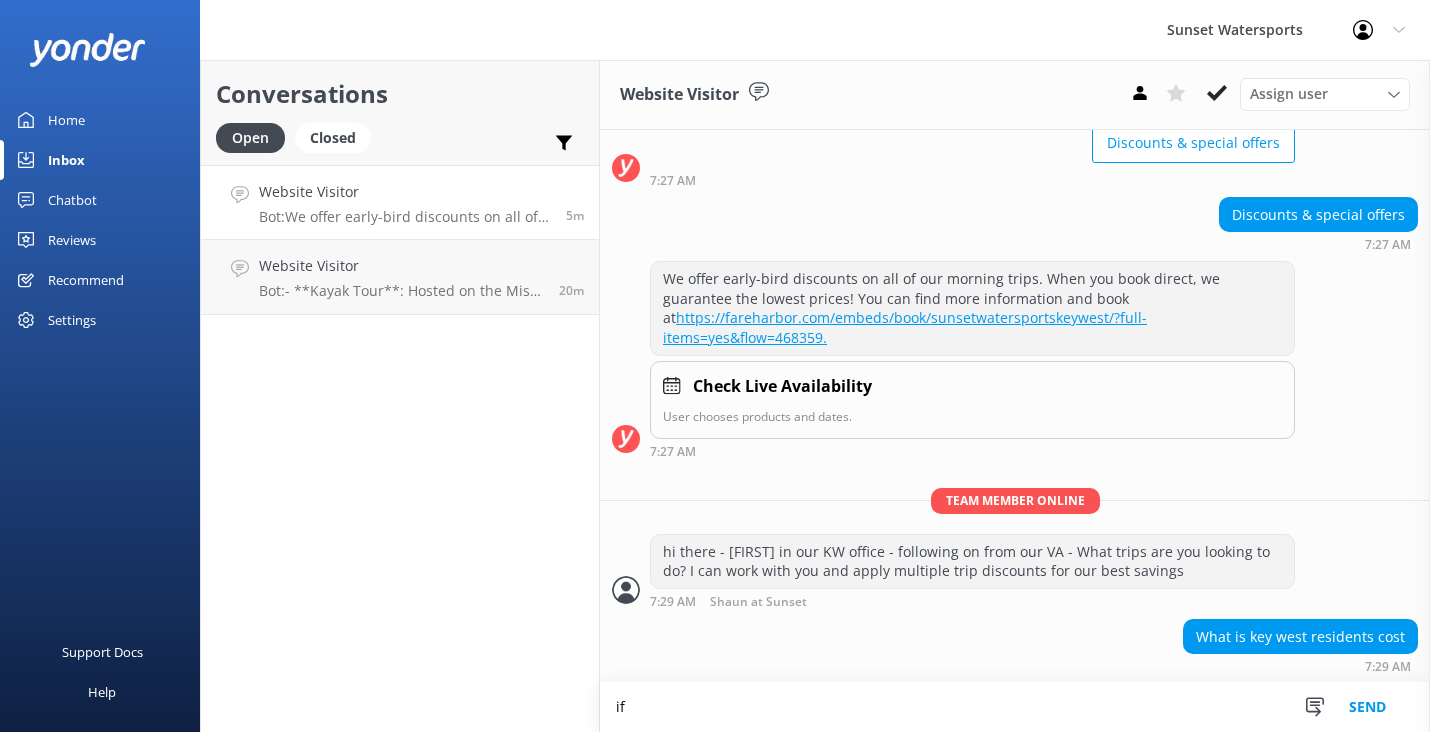 scroll, scrollTop: 165, scrollLeft: 0, axis: vertical 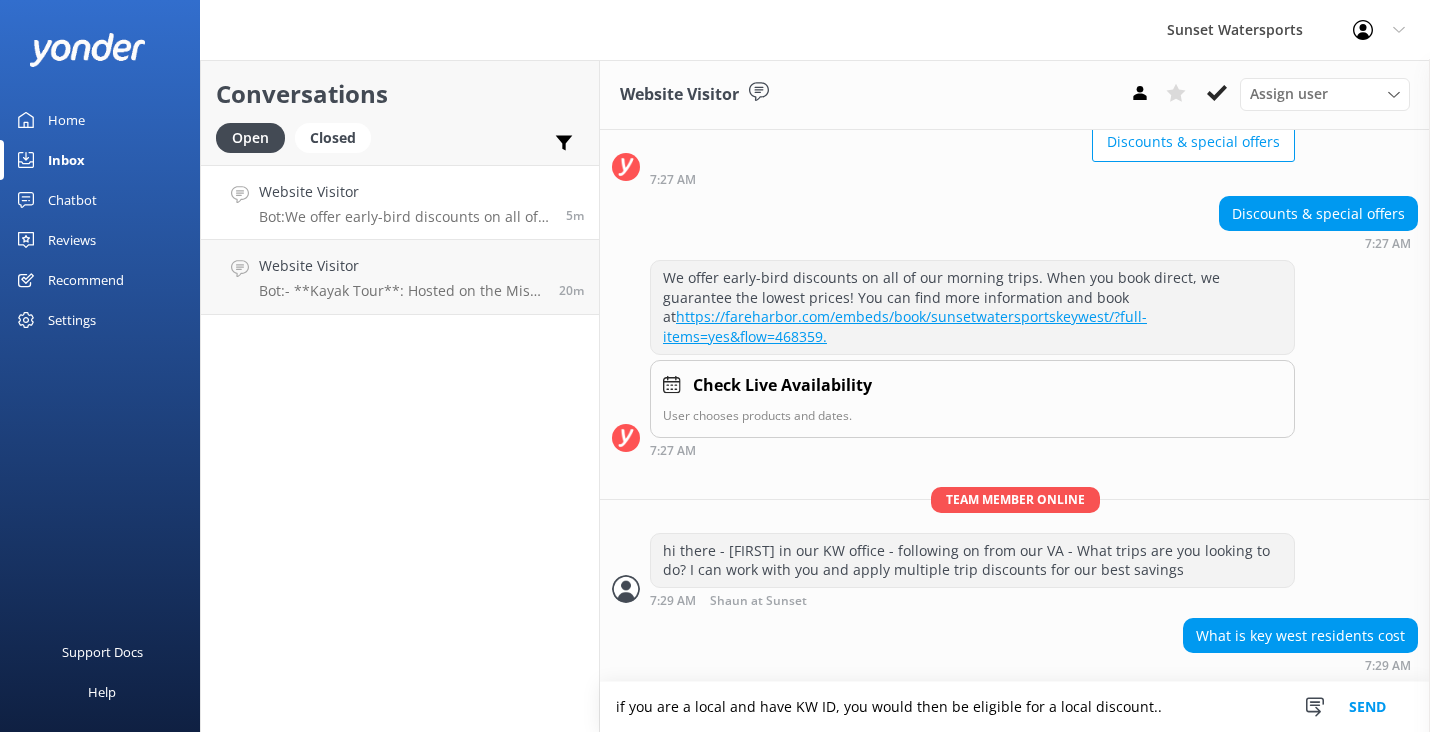 type on "if you are a local and have KW ID, you would then be eligible for a local discount.." 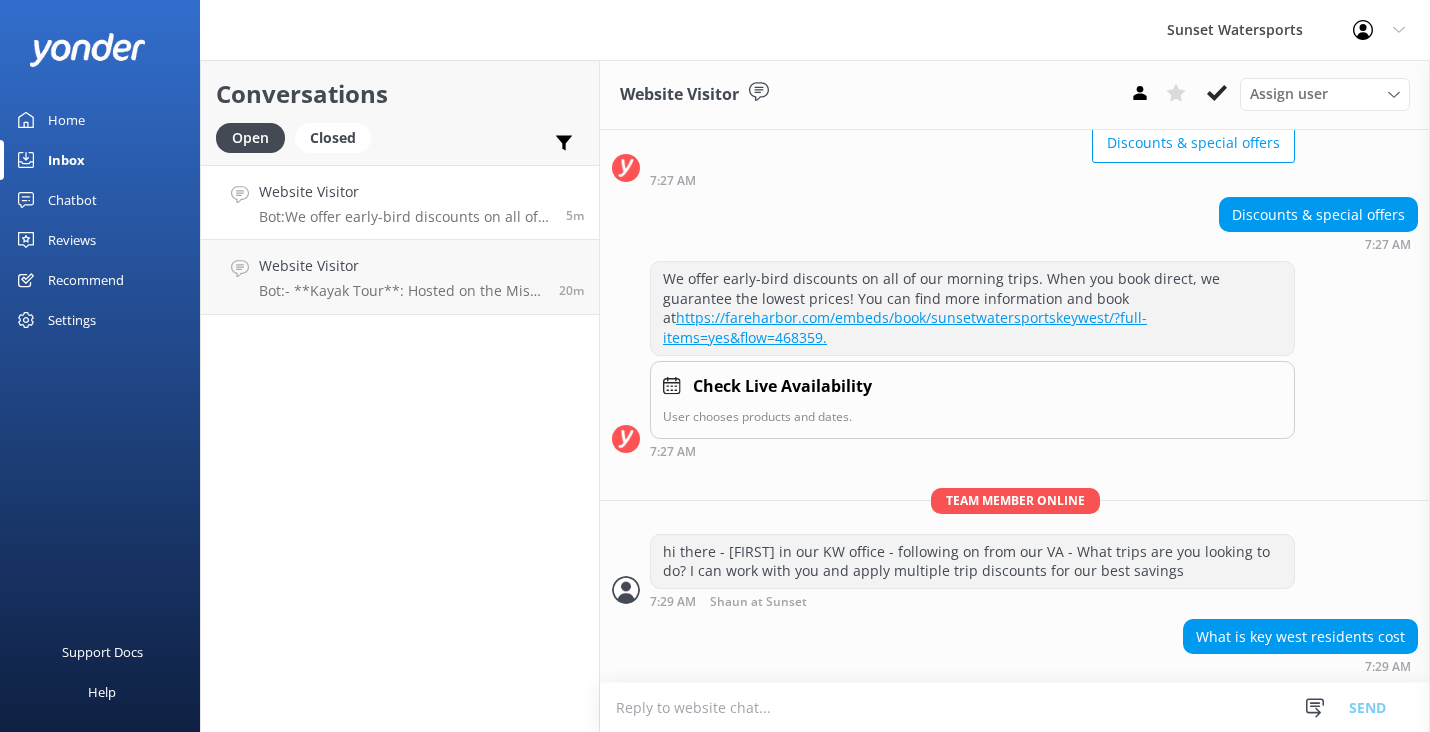 scroll, scrollTop: 229, scrollLeft: 0, axis: vertical 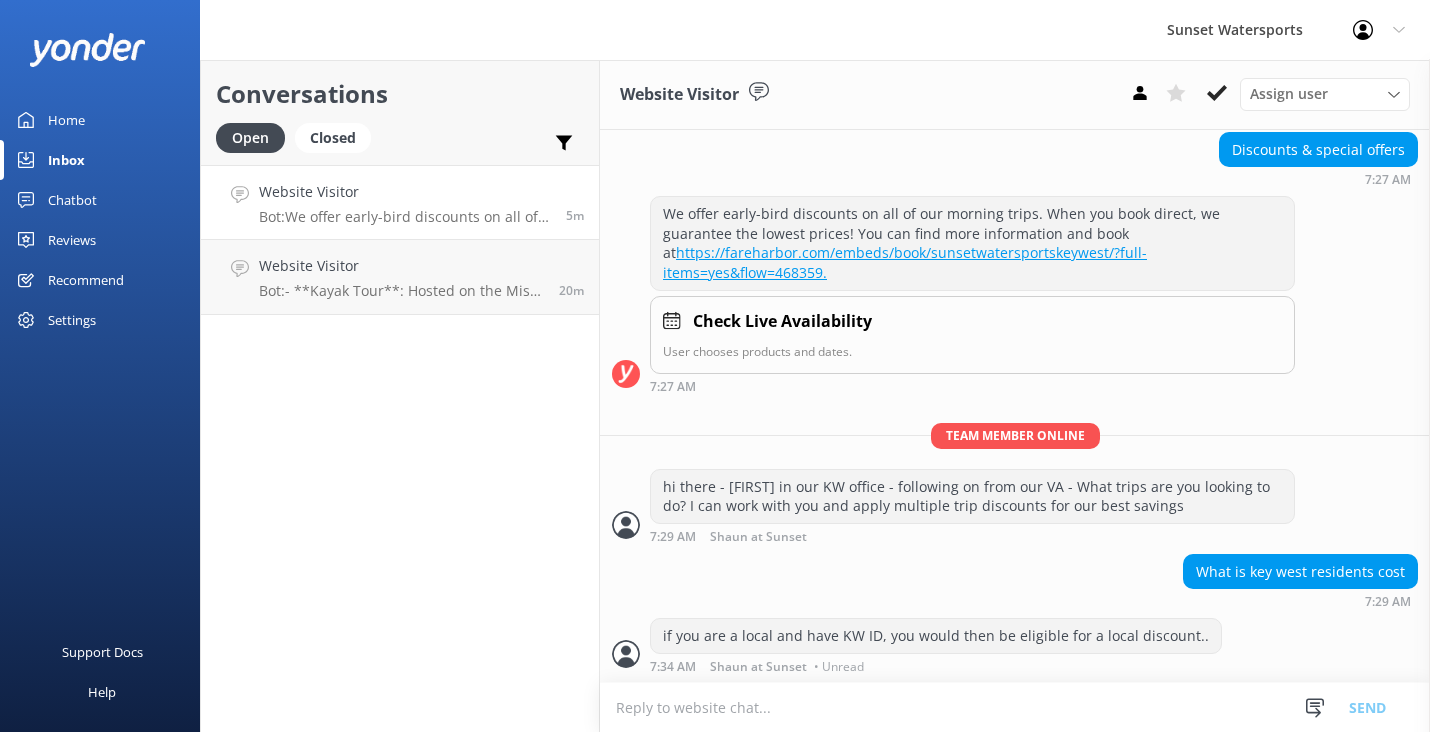click at bounding box center (1015, 707) 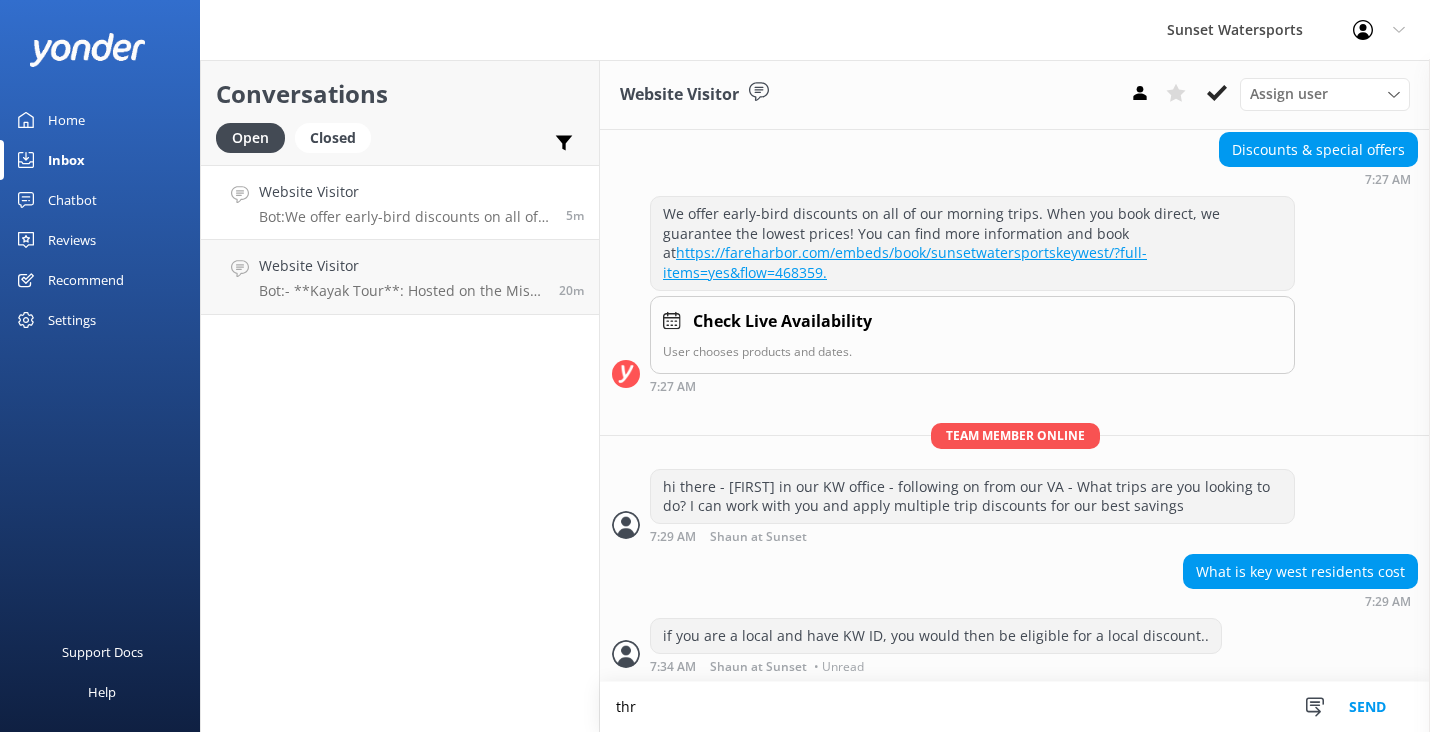 scroll, scrollTop: 230, scrollLeft: 0, axis: vertical 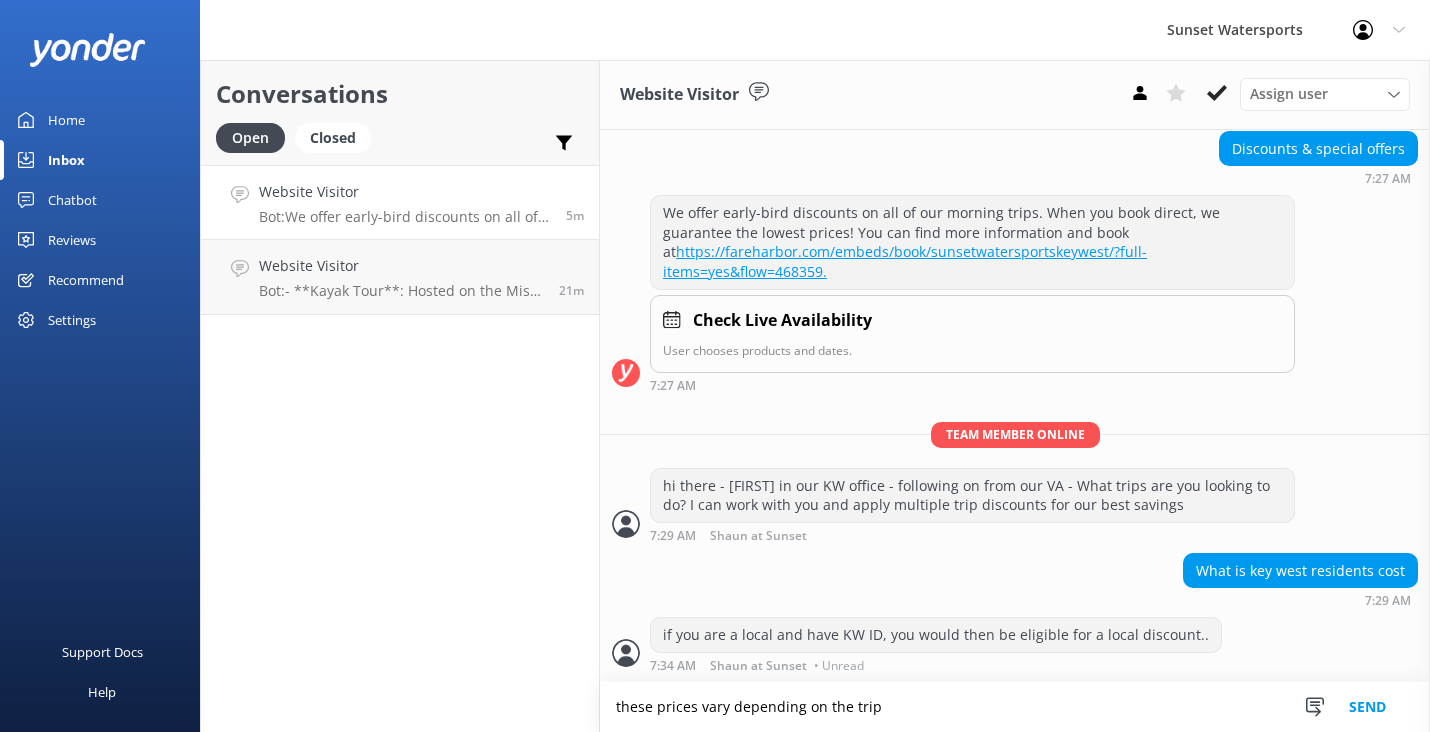 type on "these prices vary depending on the trip" 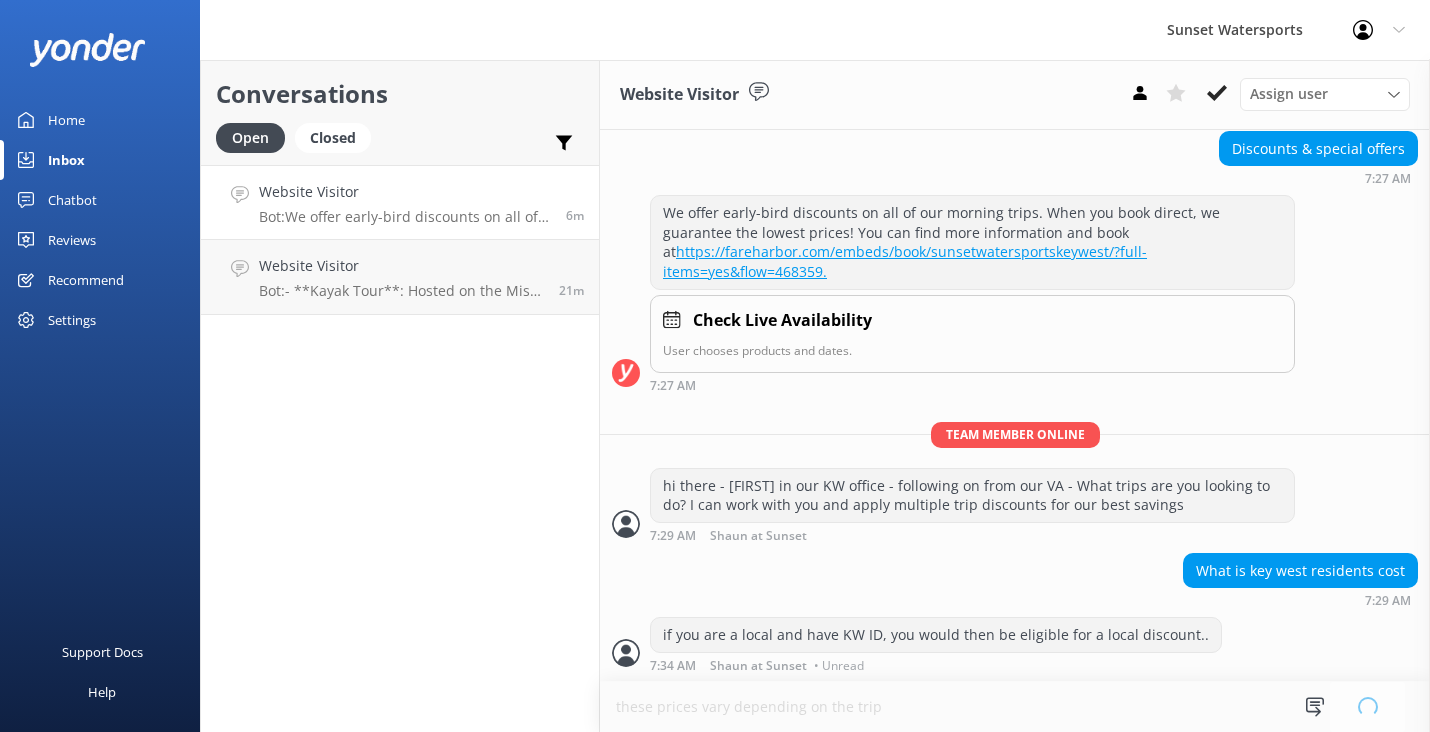 type 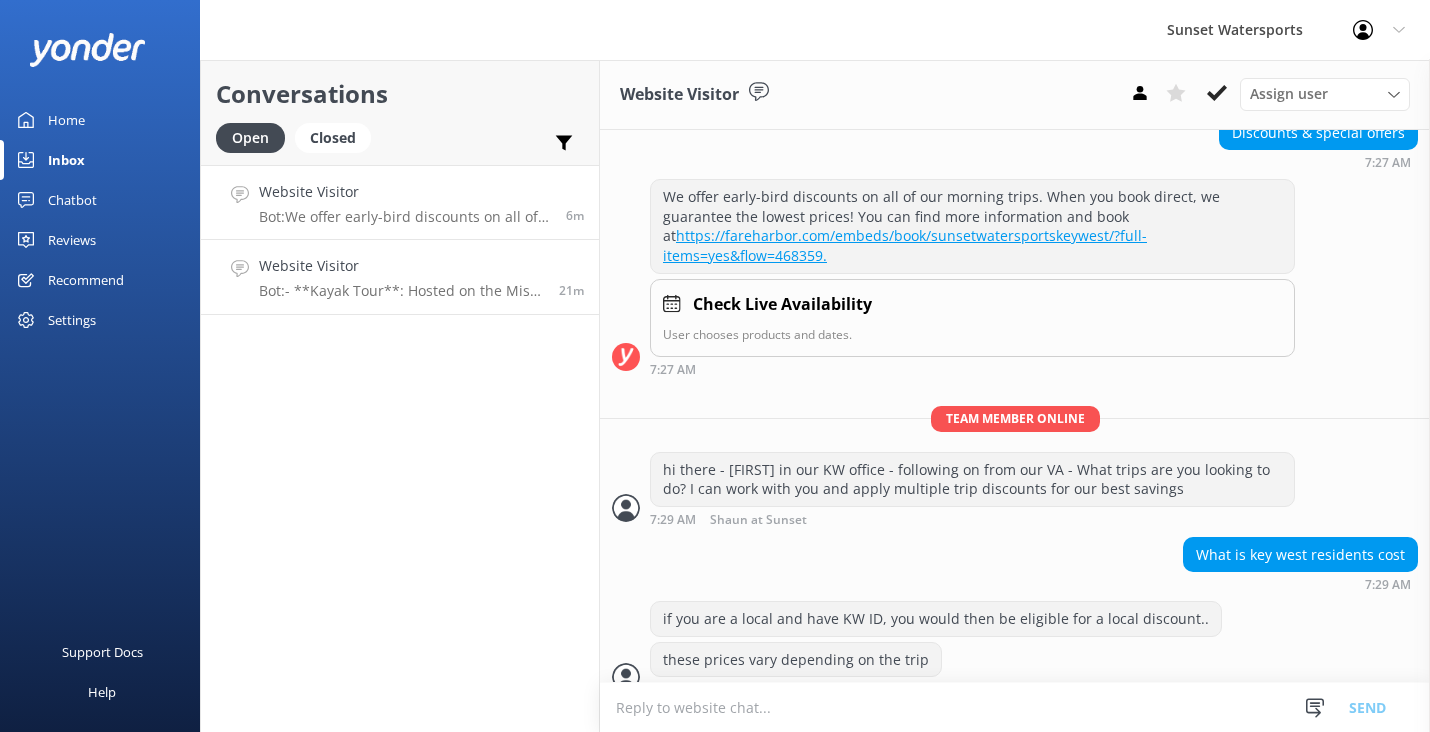 scroll, scrollTop: 269, scrollLeft: 0, axis: vertical 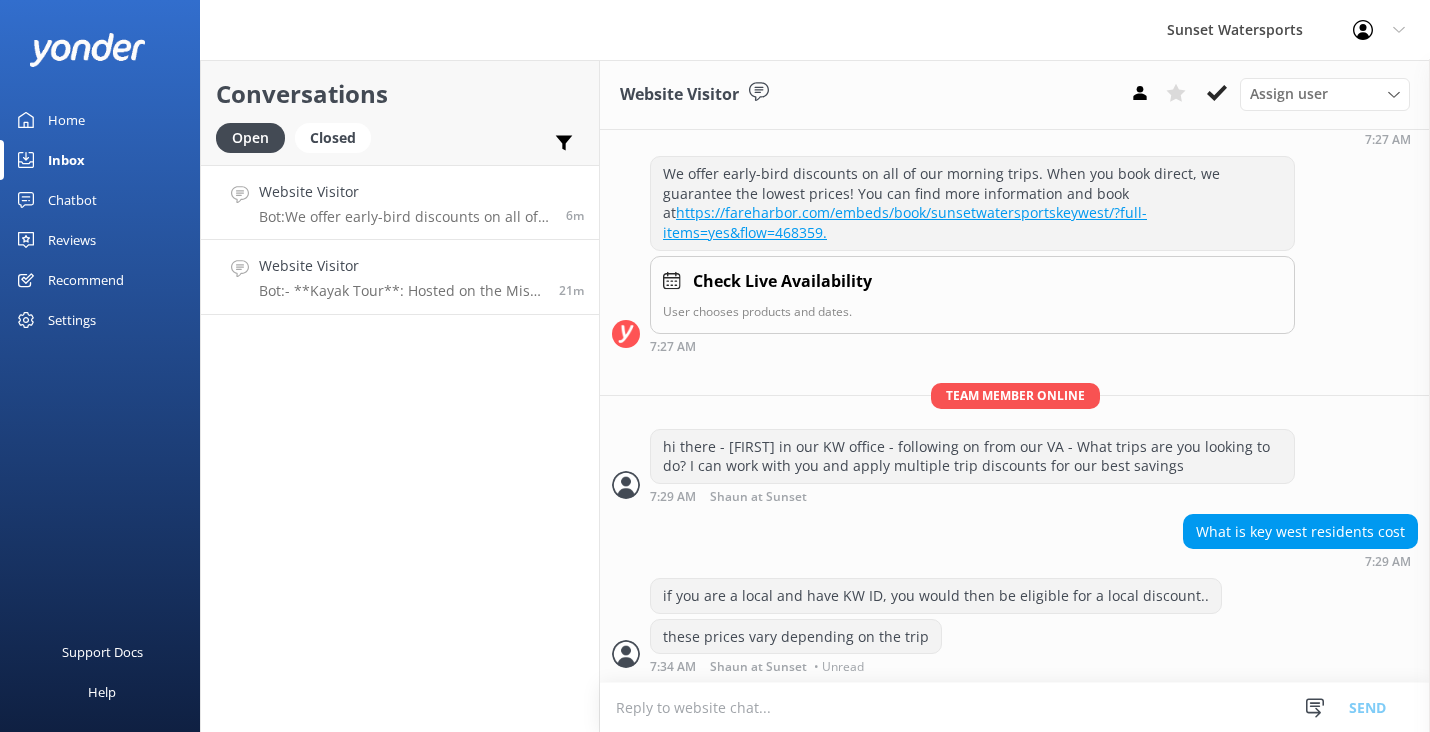 click on "Website Visitor Bot:  - **Kayak Tour**: Hosted on the Miss Valyn catamaran, this eco-adventure takes you to remote areas of the Florida Marine Sanctuary for kayaking through mangroves and shallow waters.
- **Snorkeling Tours**: Four unique tours are available, including the Rise & Reef Morning Snorkel, Dip & Sip Afternoon Snorkel, Dolphin & Snorkel Combo, and Two Reef Snorkel Tour.
- **Sunset Cruises**: Options include the Sunset Dinner Cruise, Sunset Sip & Sail, and Dolphin, Snorkel & Sunset Combo. Each offers a unique experience with dining, drinks, and entertainment. 21m" at bounding box center (400, 277) 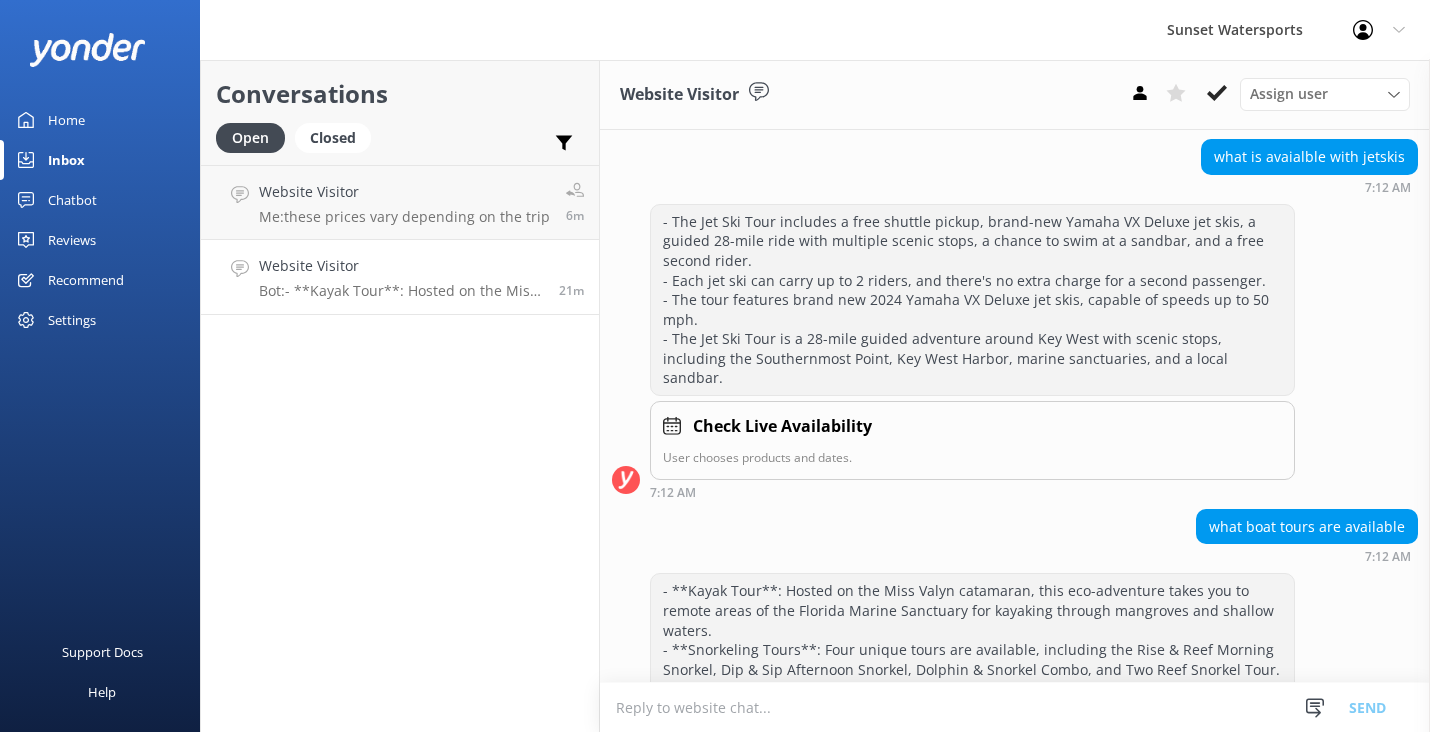 scroll, scrollTop: 591, scrollLeft: 0, axis: vertical 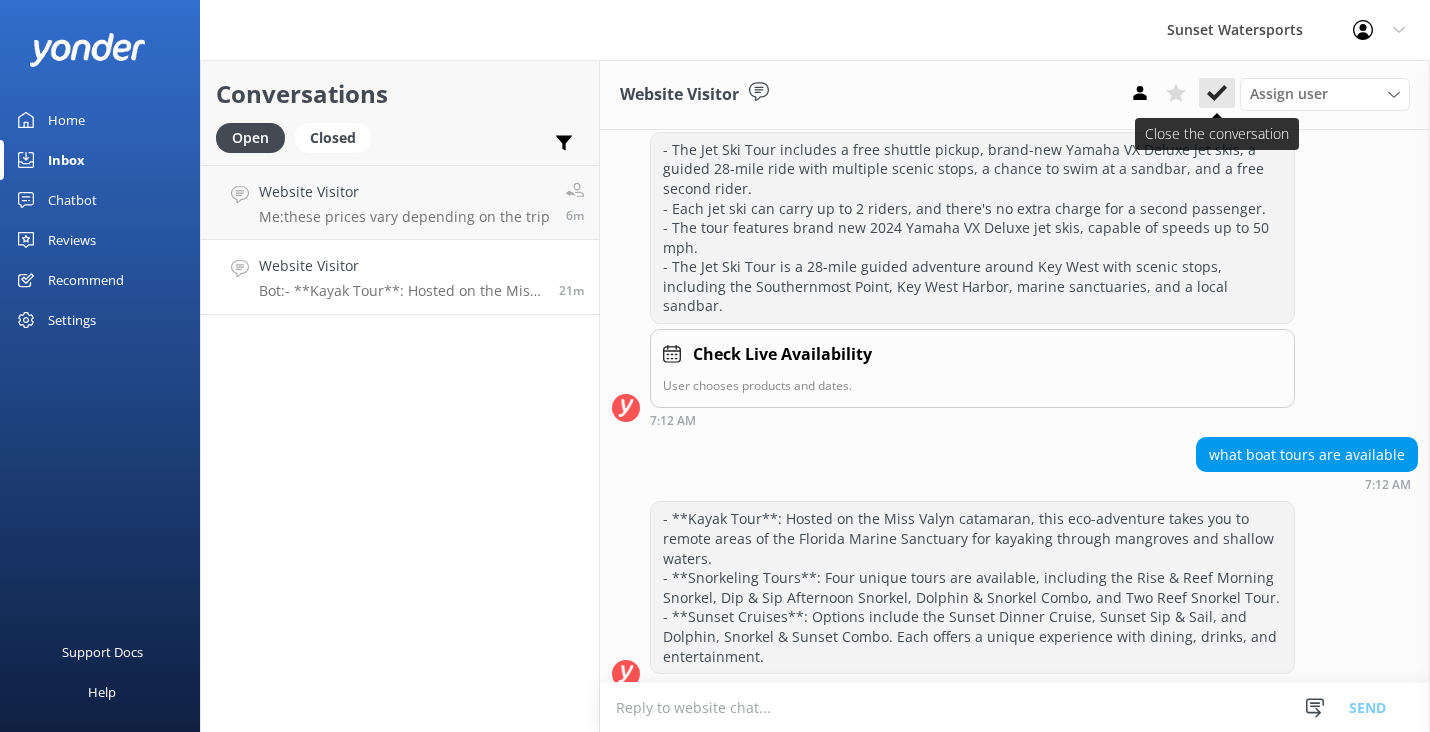 click 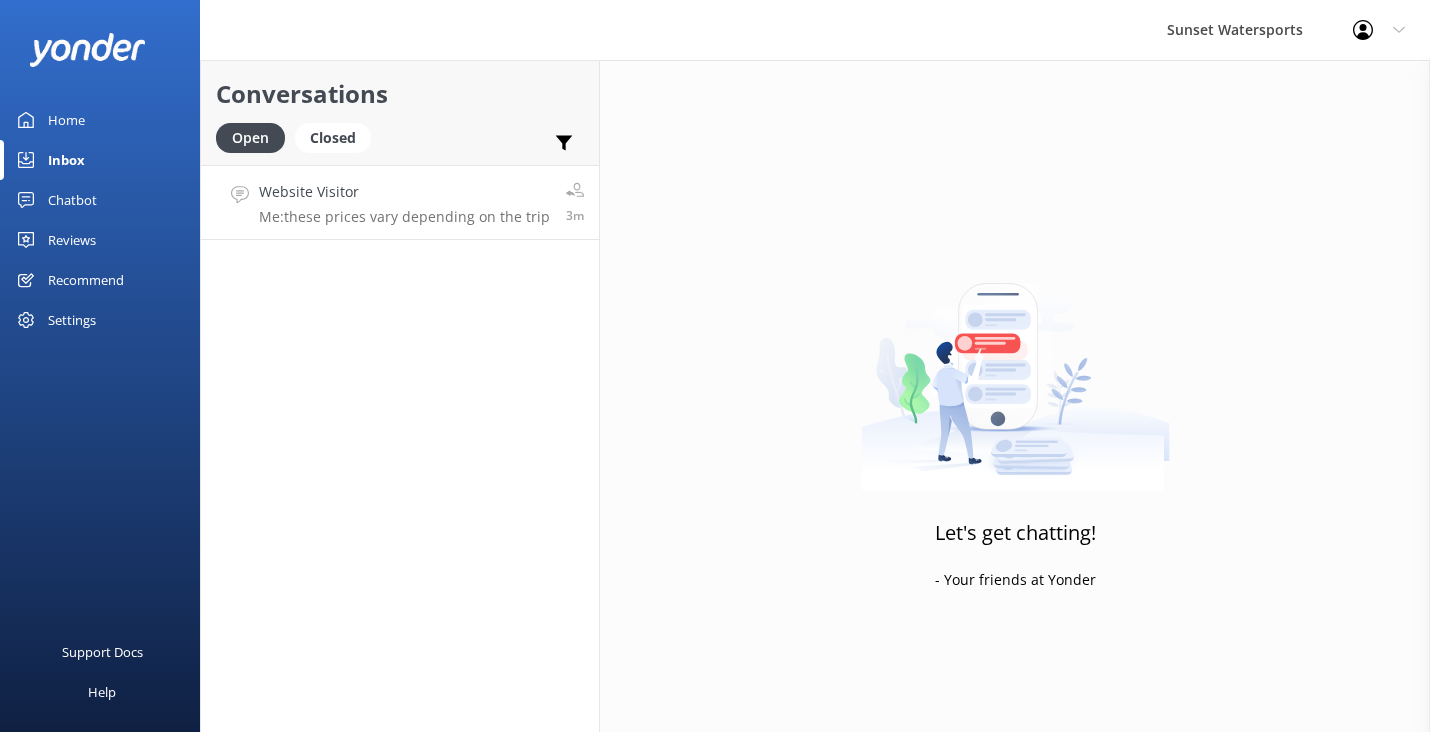 click on "Website Visitor" at bounding box center [404, 192] 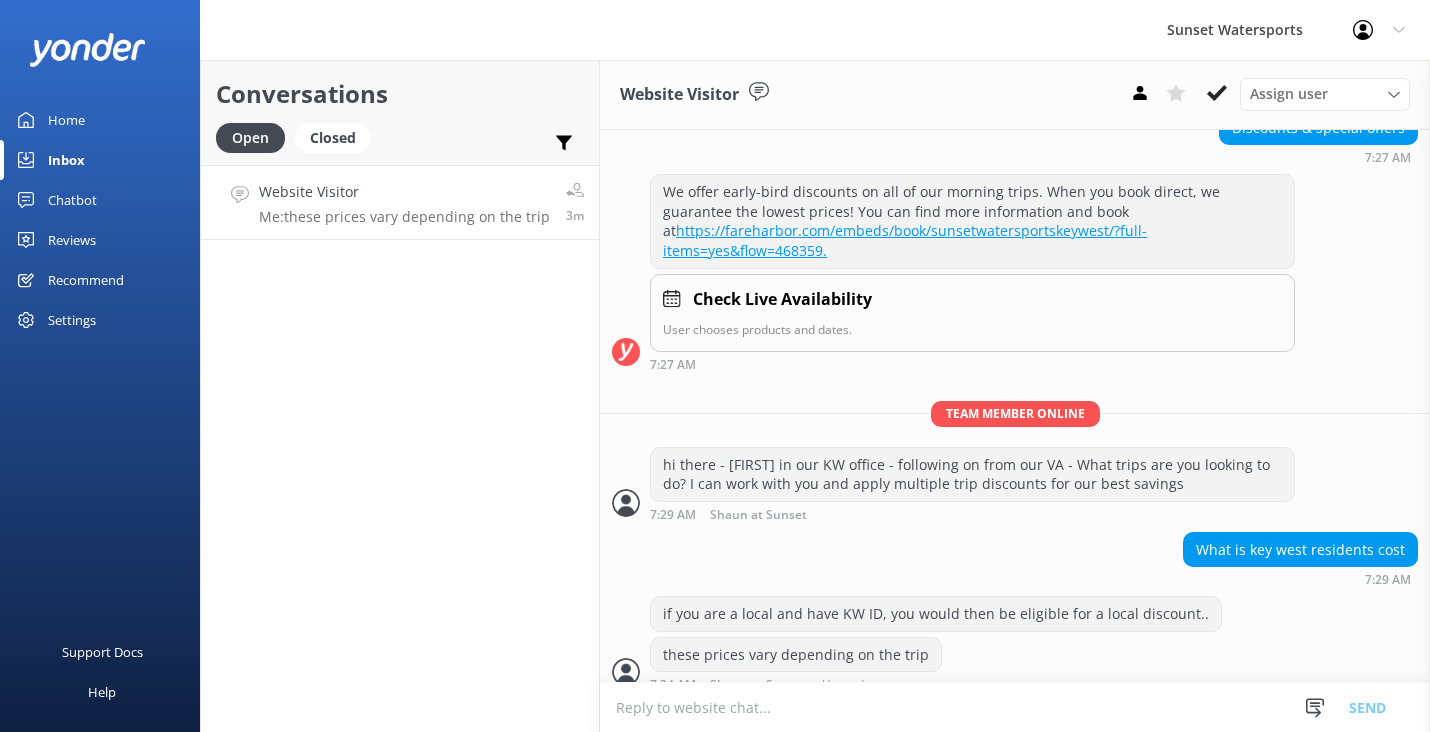 scroll, scrollTop: 269, scrollLeft: 0, axis: vertical 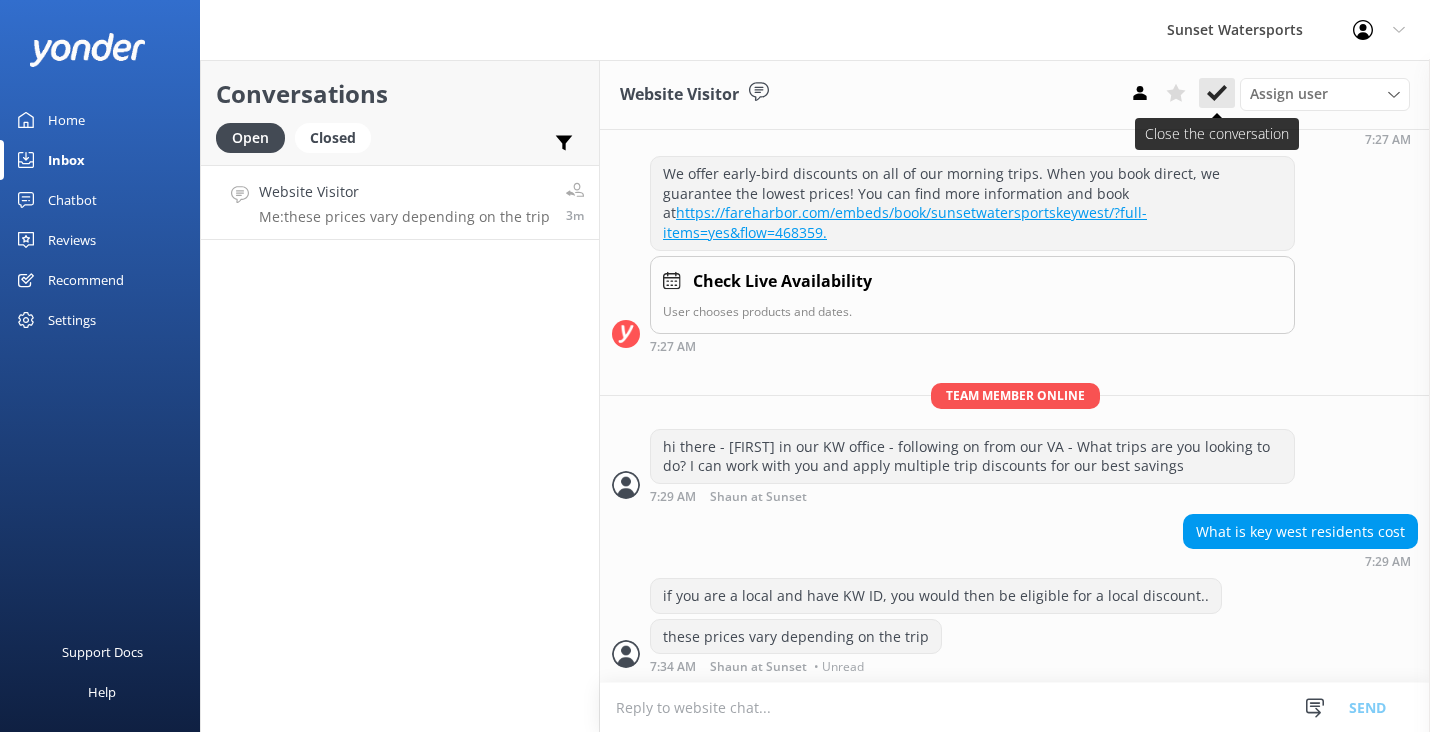 click 